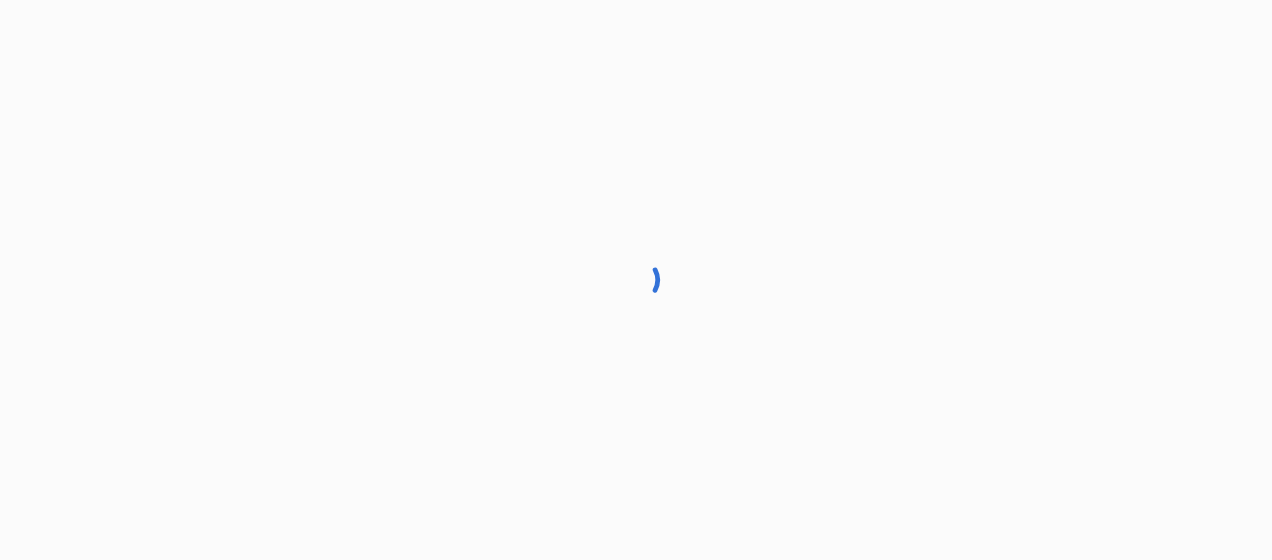 scroll, scrollTop: 0, scrollLeft: 0, axis: both 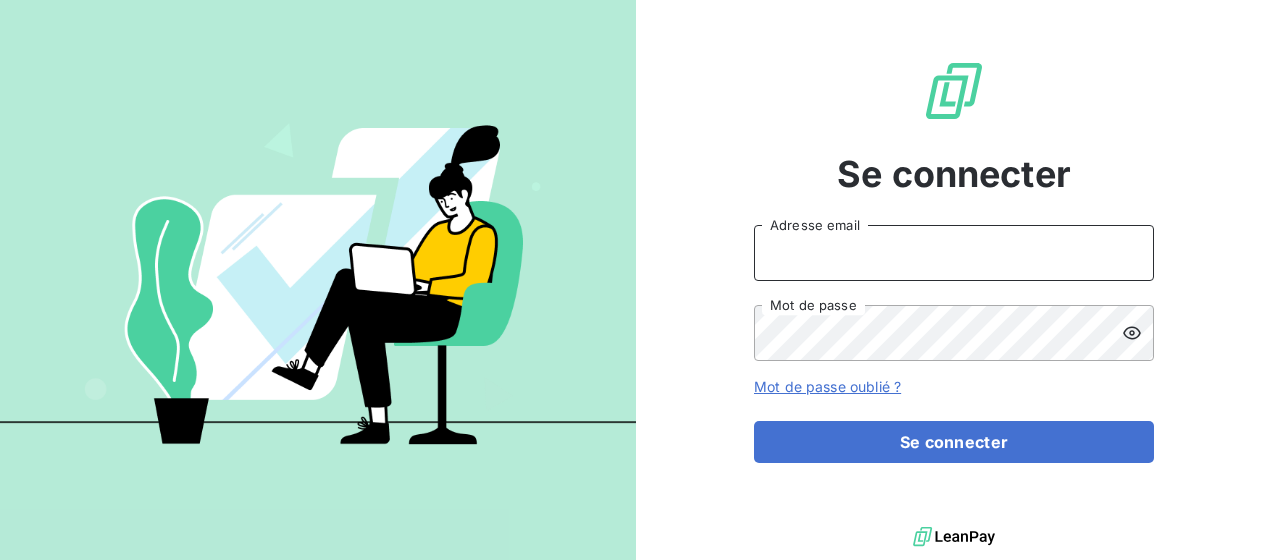 click on "Adresse email" at bounding box center [954, 253] 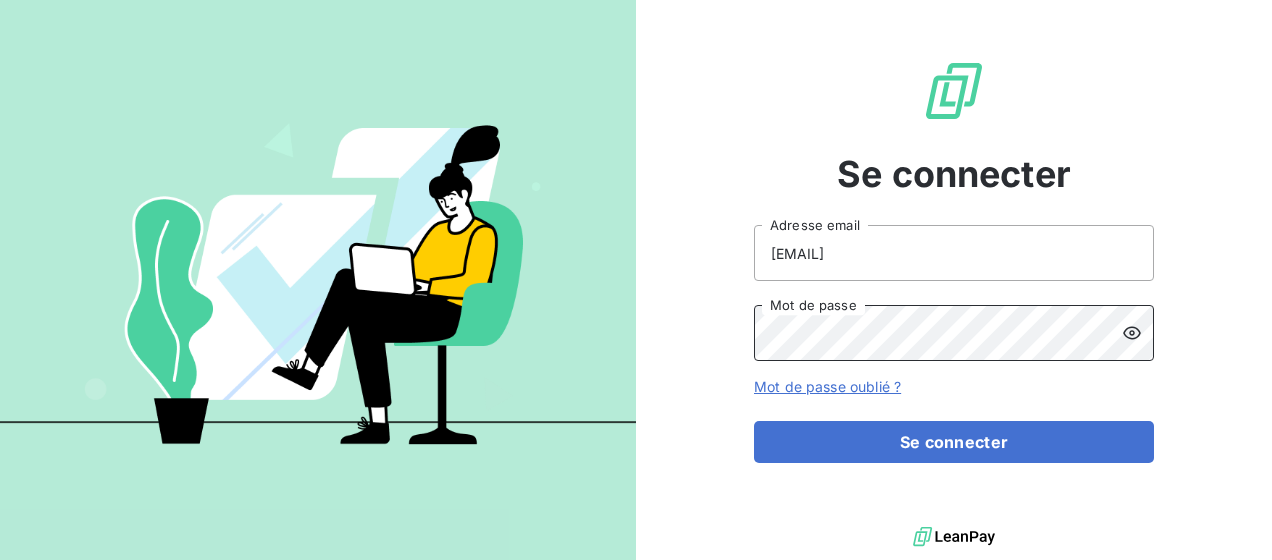 click on "Se connecter" at bounding box center [954, 442] 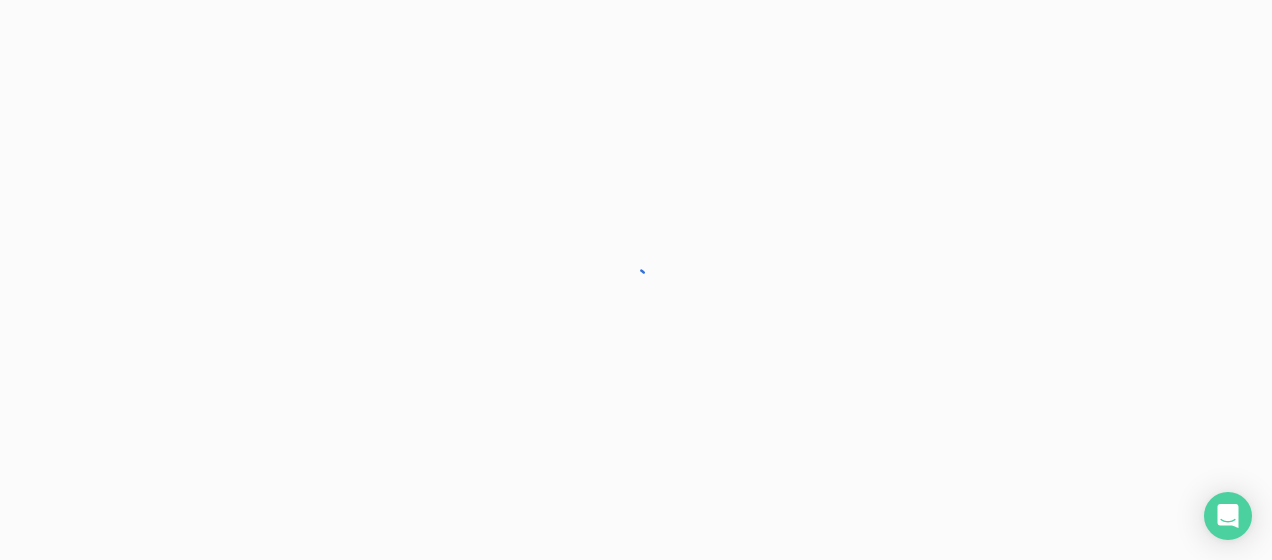 scroll, scrollTop: 0, scrollLeft: 0, axis: both 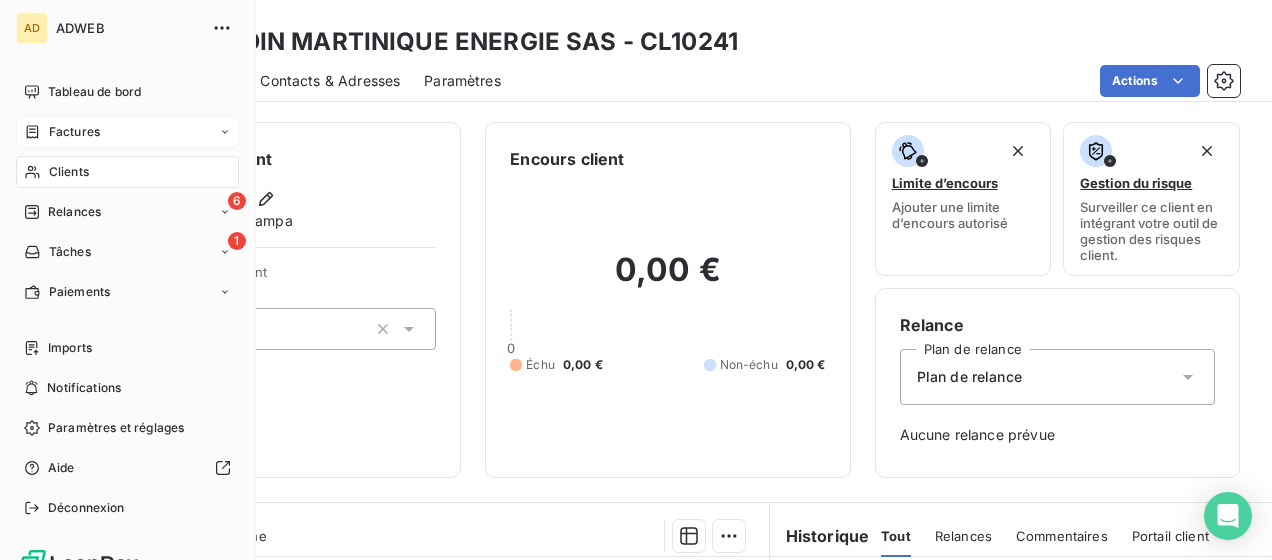 click on "Factures" at bounding box center [74, 132] 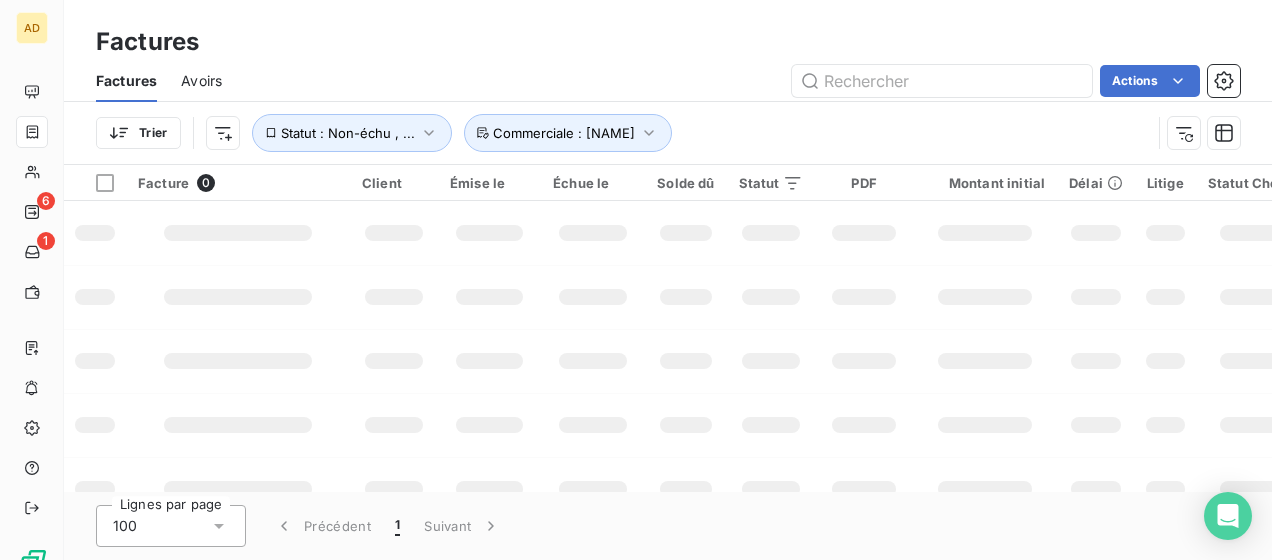 click at bounding box center (942, 81) 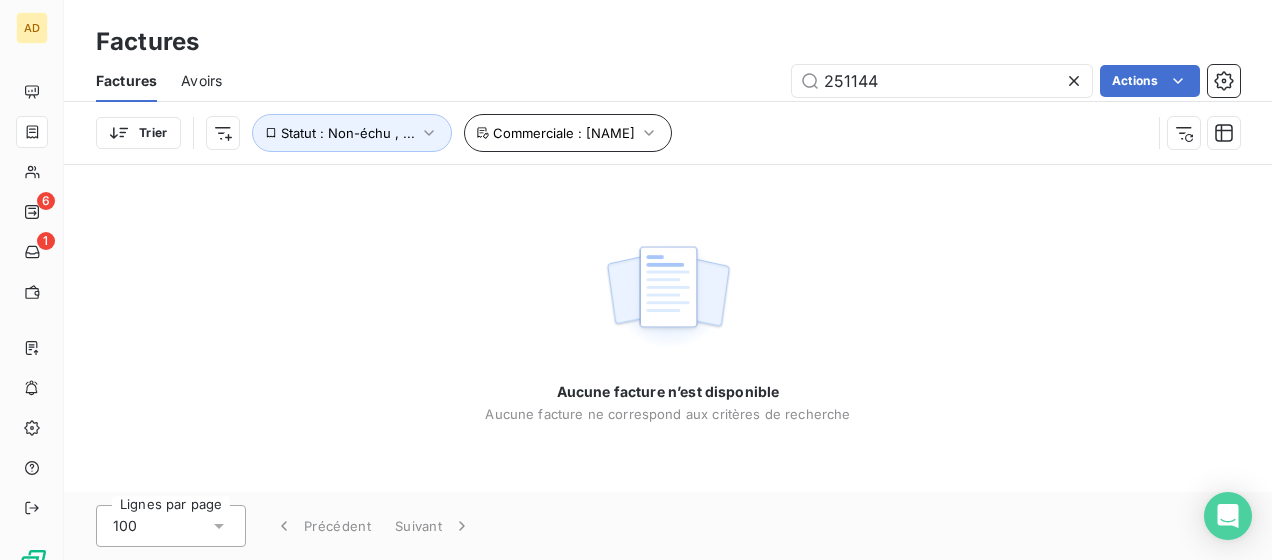 type on "251144" 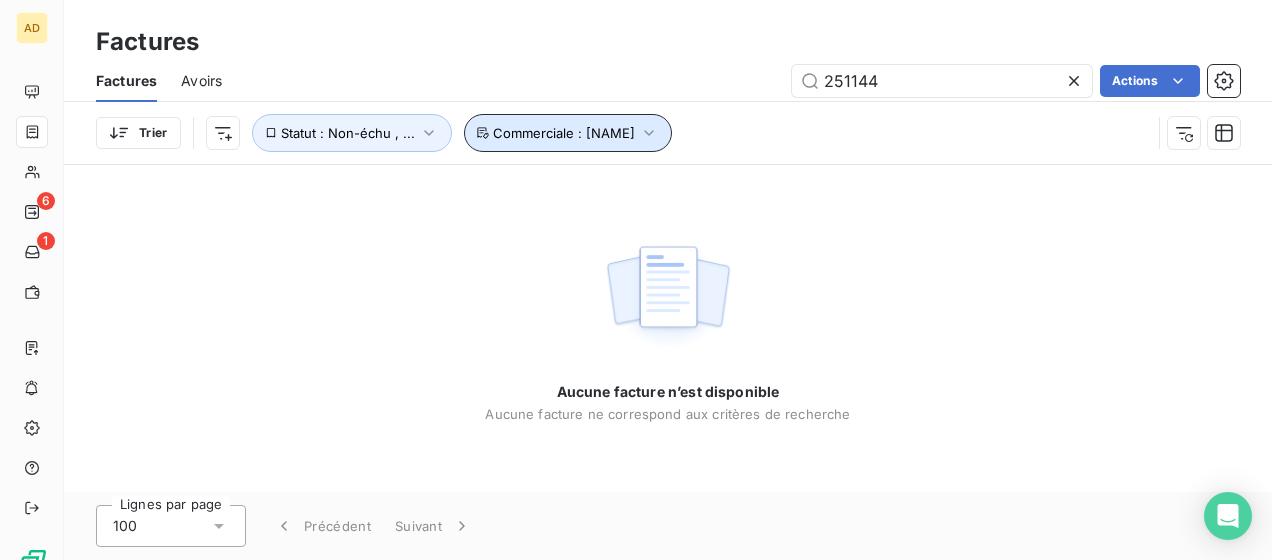 click 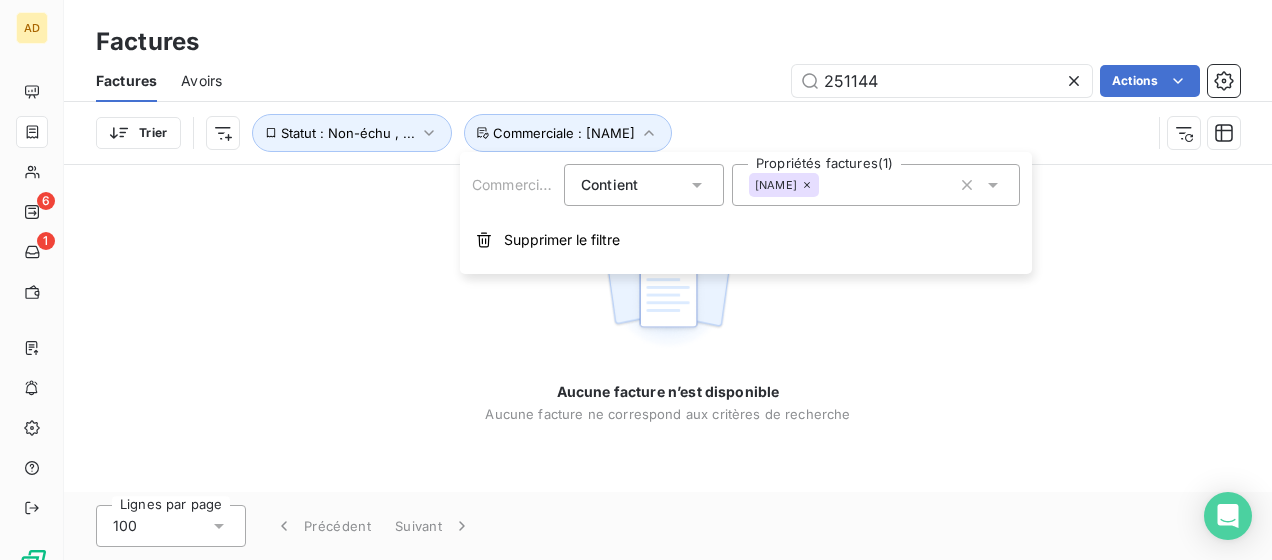 click 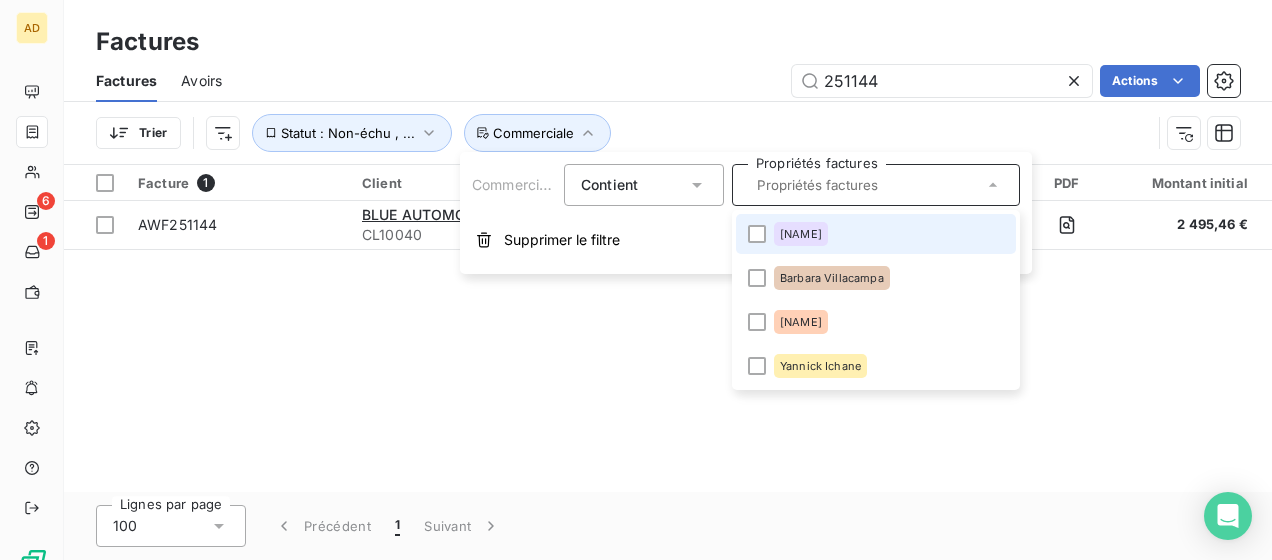 click on "Facture 1 Client Émise le Échue le Solde dû Statut PDF Montant initial Délai Litige Statut Chorus Agence Commerciale Contrat Mandat Retard   Actions AWF251144 BLUE AUTOMOBILES (PEUGEOT TALBOT) SAS CL10040 19 juin 2025 19 juil. 2025 2 495,46 € échue 2 495,46 € 46 jours _ _ MEDIADOM [NAME] _ _ +16 j" at bounding box center [668, 328] 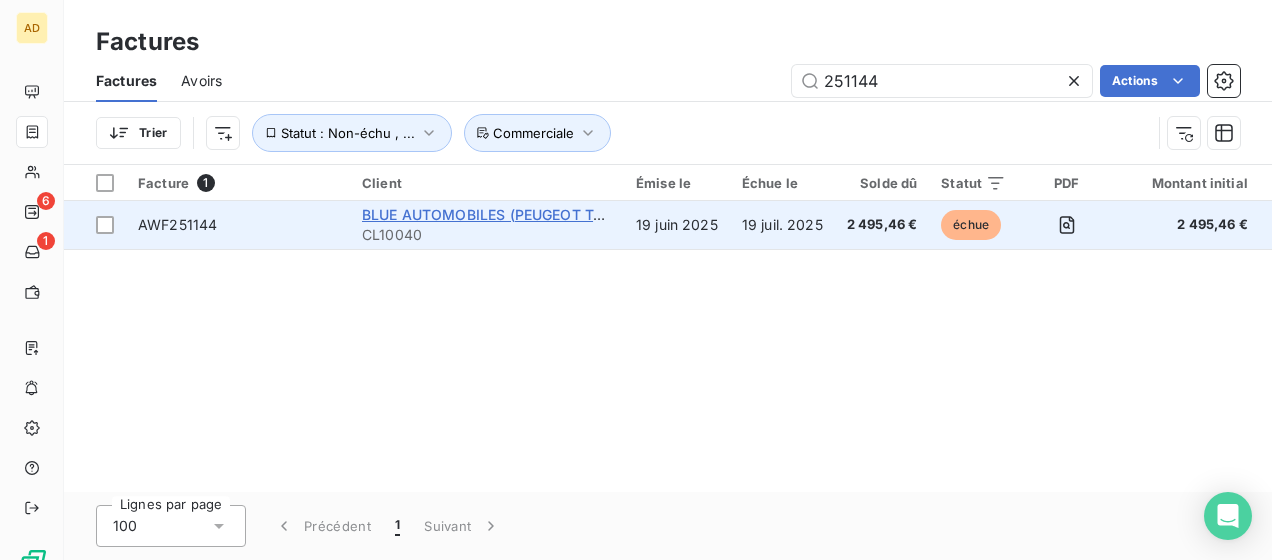 click on "BLUE AUTOMOBILES (PEUGEOT TALBOT) SAS" at bounding box center (520, 214) 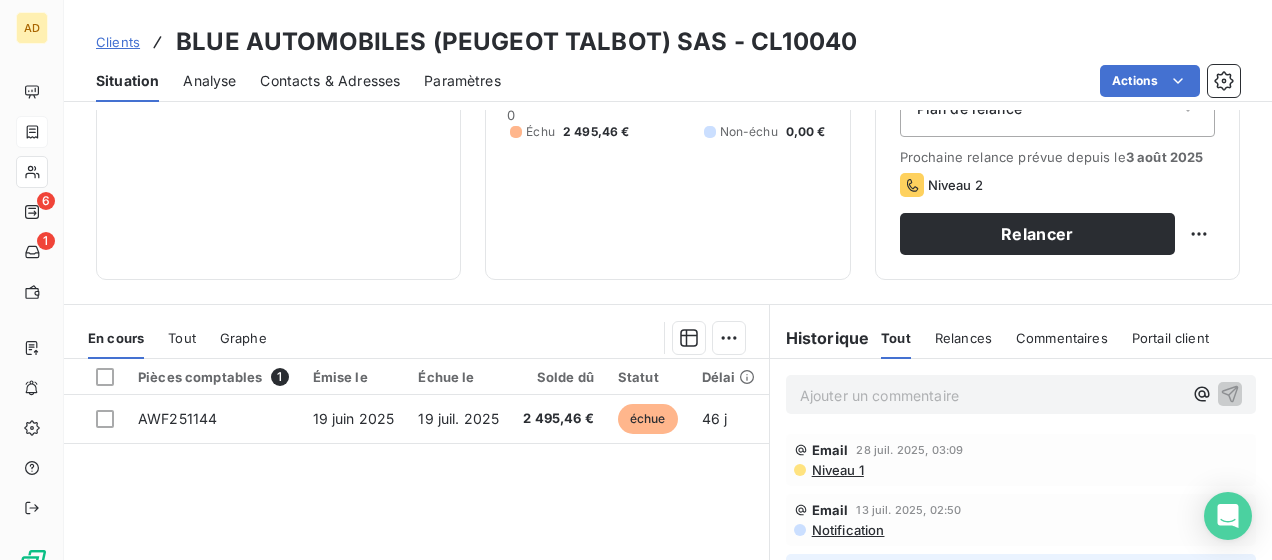 scroll, scrollTop: 300, scrollLeft: 0, axis: vertical 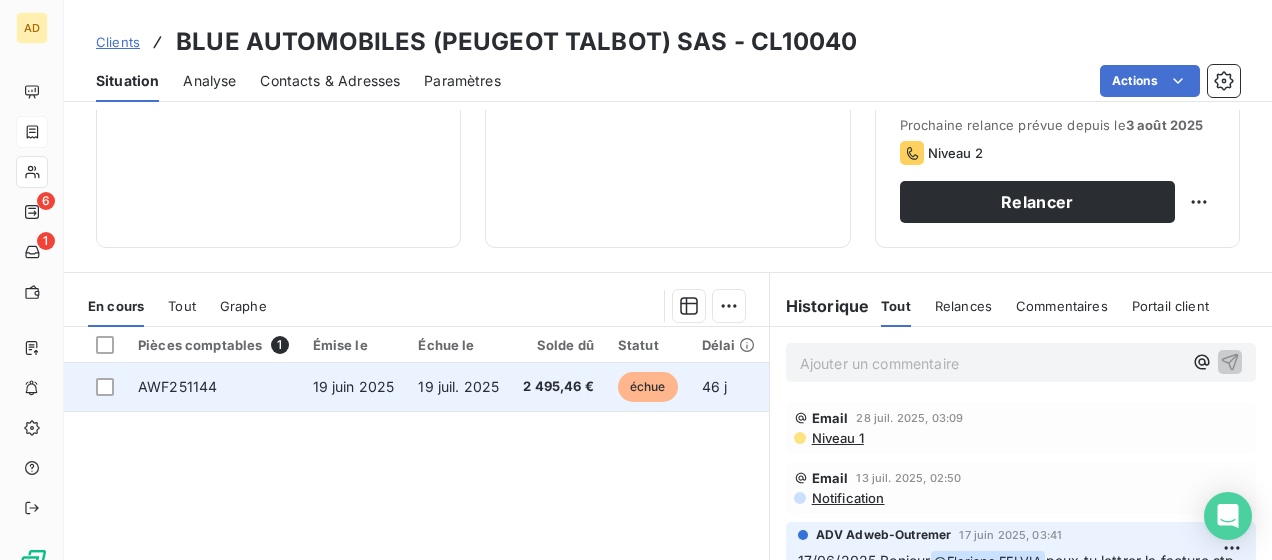 click on "19 juin 2025" at bounding box center [354, 387] 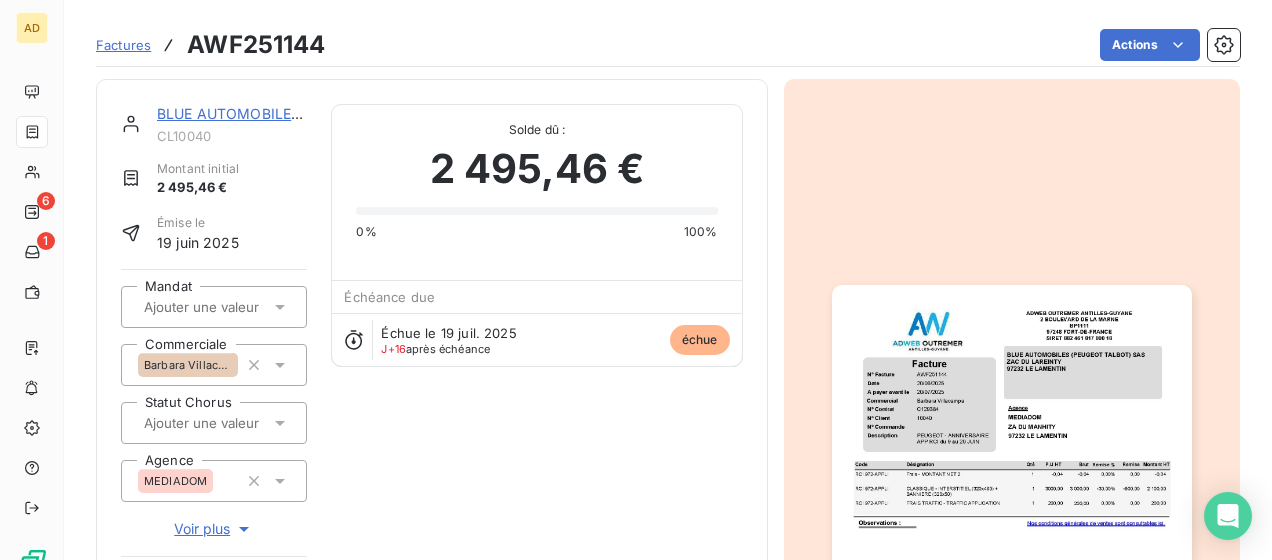scroll, scrollTop: 500, scrollLeft: 0, axis: vertical 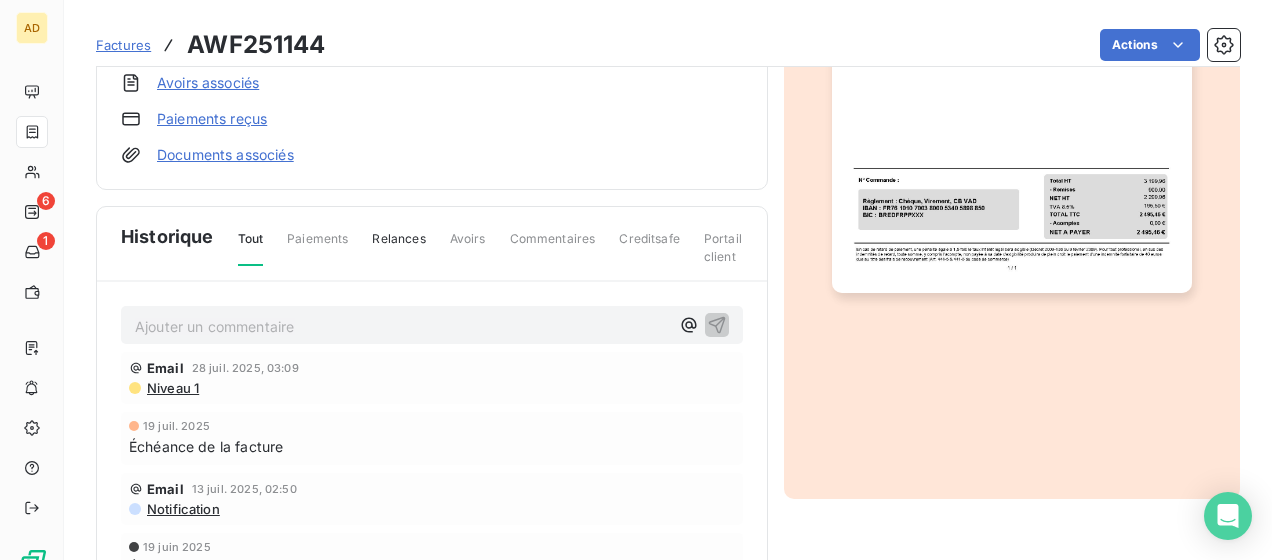 click on "Ajouter un commentaire ﻿" at bounding box center [402, 326] 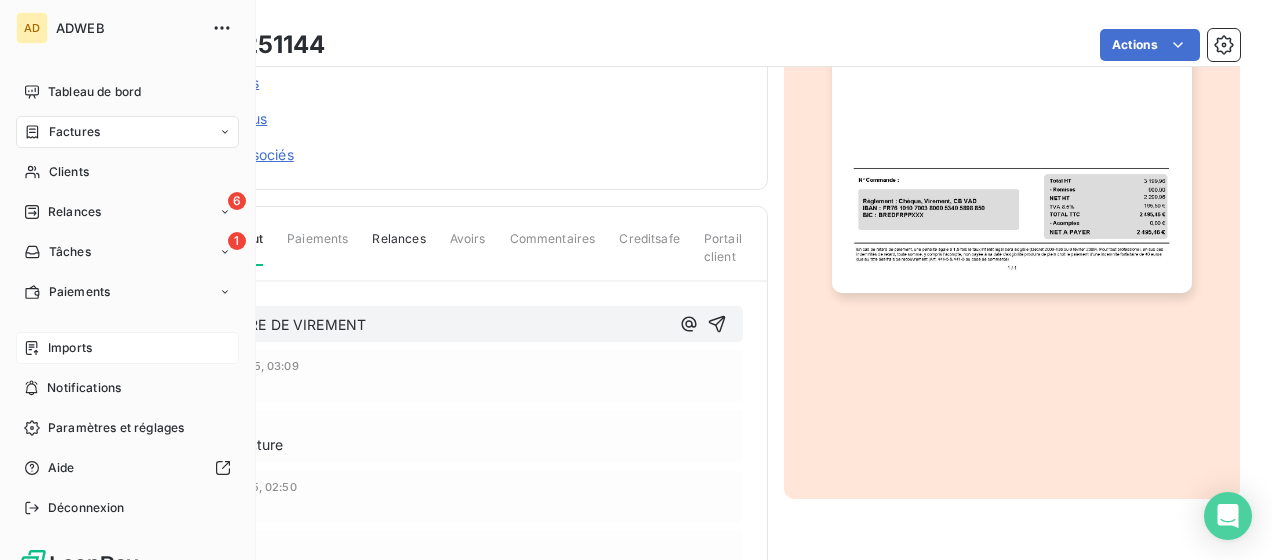 drag, startPoint x: 379, startPoint y: 316, endPoint x: 58, endPoint y: 336, distance: 321.62244 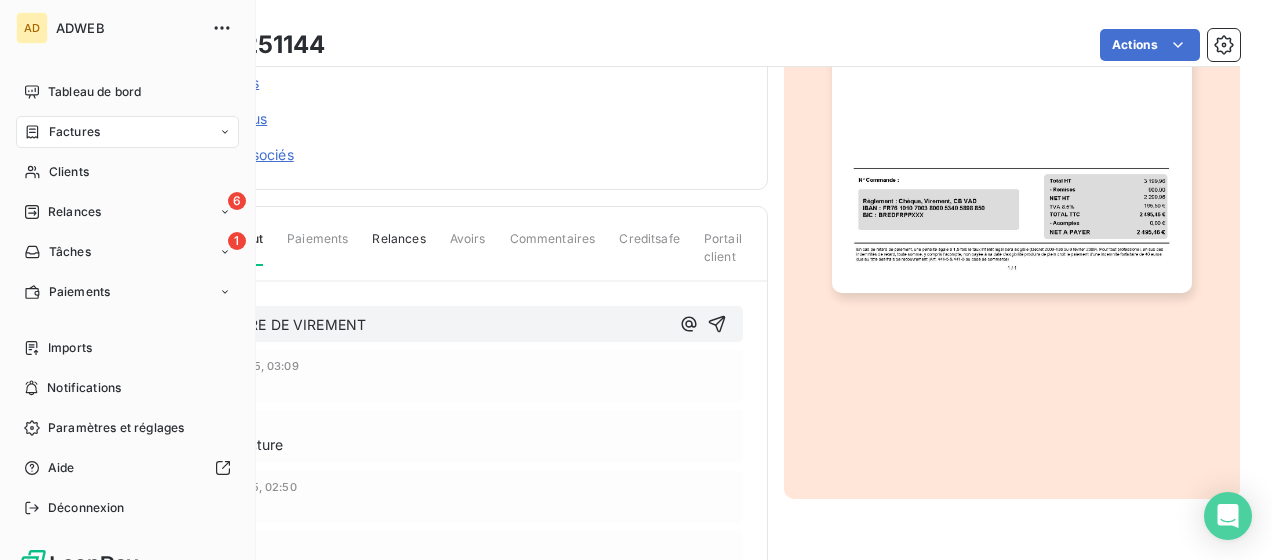 copy on "01/08/2025 ORDRE DE VIREMENT" 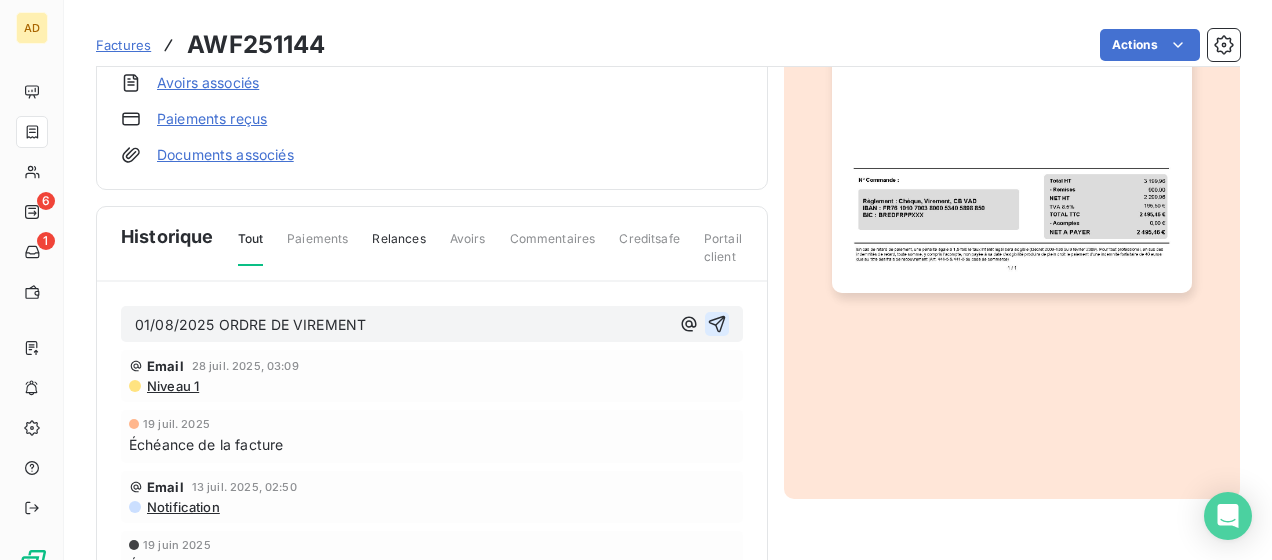 click 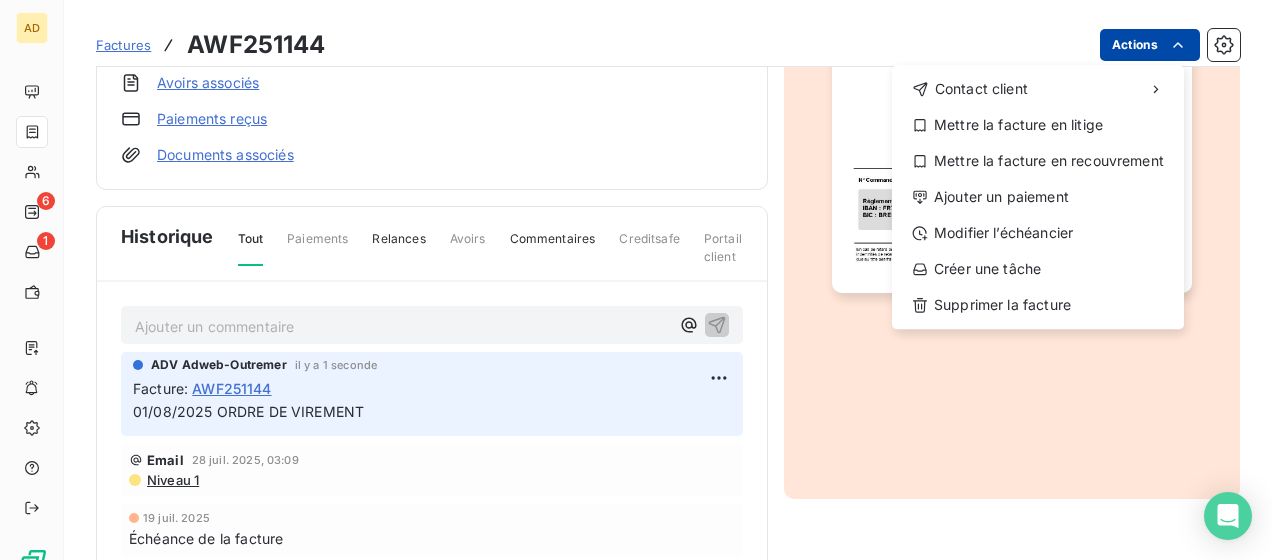 click on "AD 6 1 Factures AWF251144 Actions Contact client Mettre la facture en litige Mettre la facture en recouvrement Ajouter un paiement Modifier l’échéancier Créer une tâche Supprimer la facture BLUE AUTOMOBILES (PEUGEOT TALBOT) SAS CL10040 Montant initial 2 495,46 € Émise le 19 juin 2025 Mandat Commerciale [NAME] Statut Chorus Agence MEDIADOM Voir plus Avoirs associés Paiements reçus Documents associés Solde dû : 2 495,46 € 0% 100% Échéance due Échue le 19 juil. 2025 J+16  après échéance échue Historique Tout Paiements Relances Avoirs Commentaires Creditsafe Portail client Ajouter un commentaire ﻿ ADV   Adweb-Outremer il y a 1 seconde Facture  : AWF251144 01/08/2025 ORDRE DE VIREMENT  Email 28 juil. 2025, 03:09 Niveau 1 19 juil. 2025 Échéance de la facture Email 13 juil. 2025, 02:50 Notification 19 juin 2025 Émission de la facture" at bounding box center (636, 280) 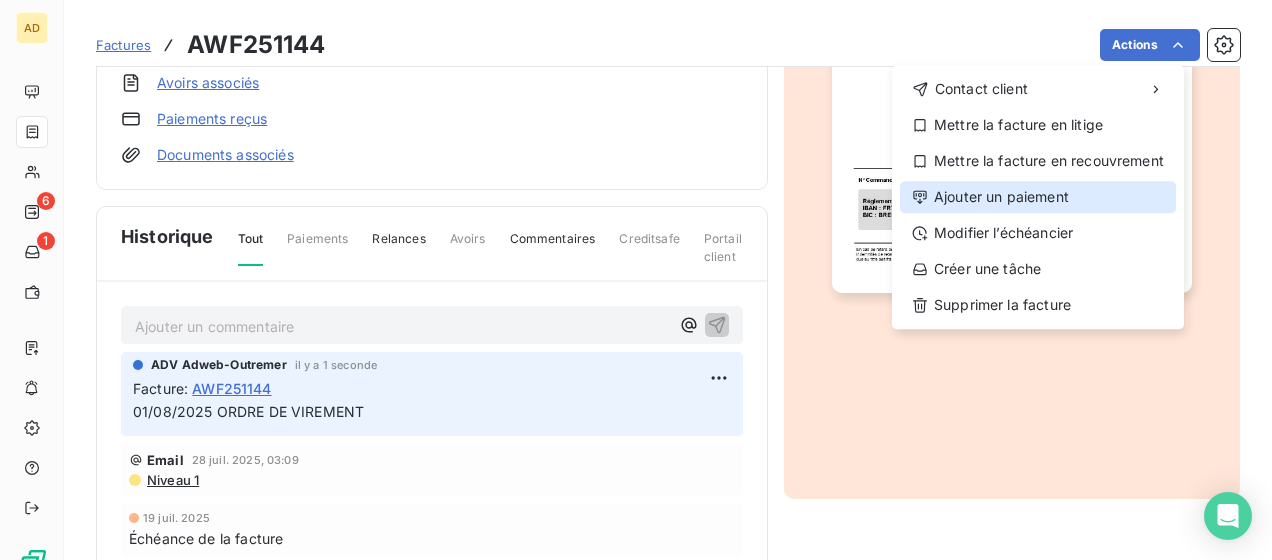 click on "Ajouter un paiement" at bounding box center (1038, 197) 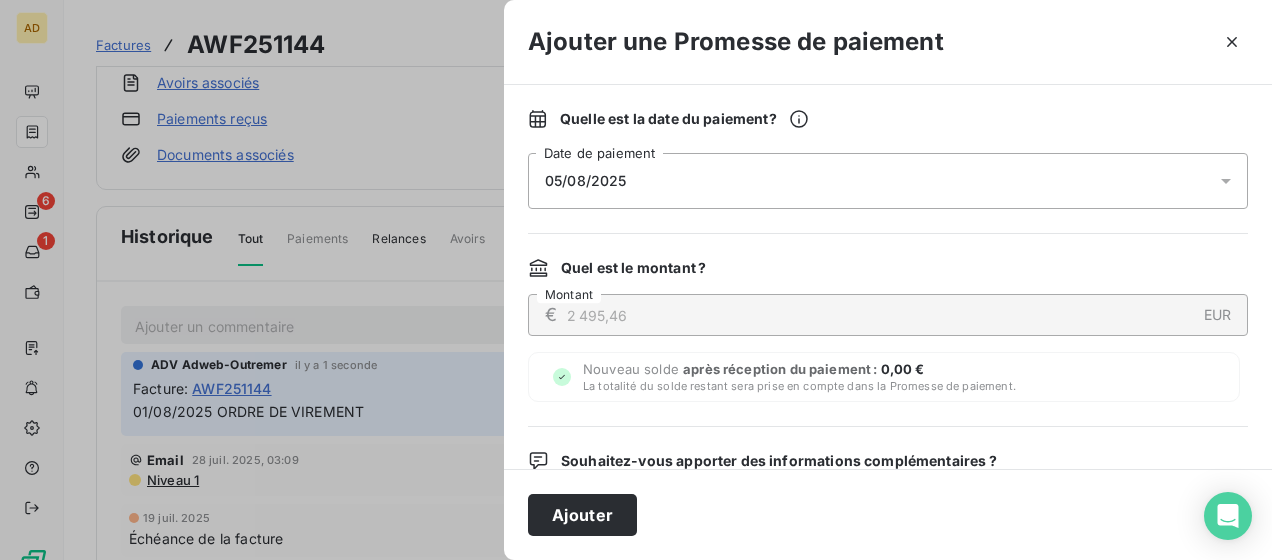 click at bounding box center [1232, 181] 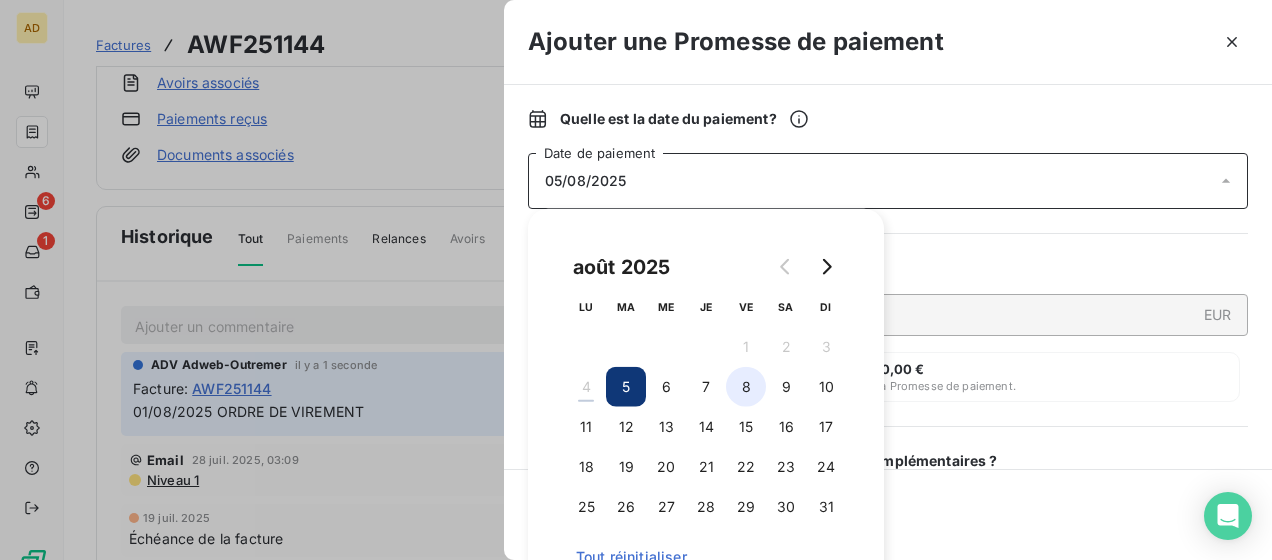 click on "8" at bounding box center [746, 387] 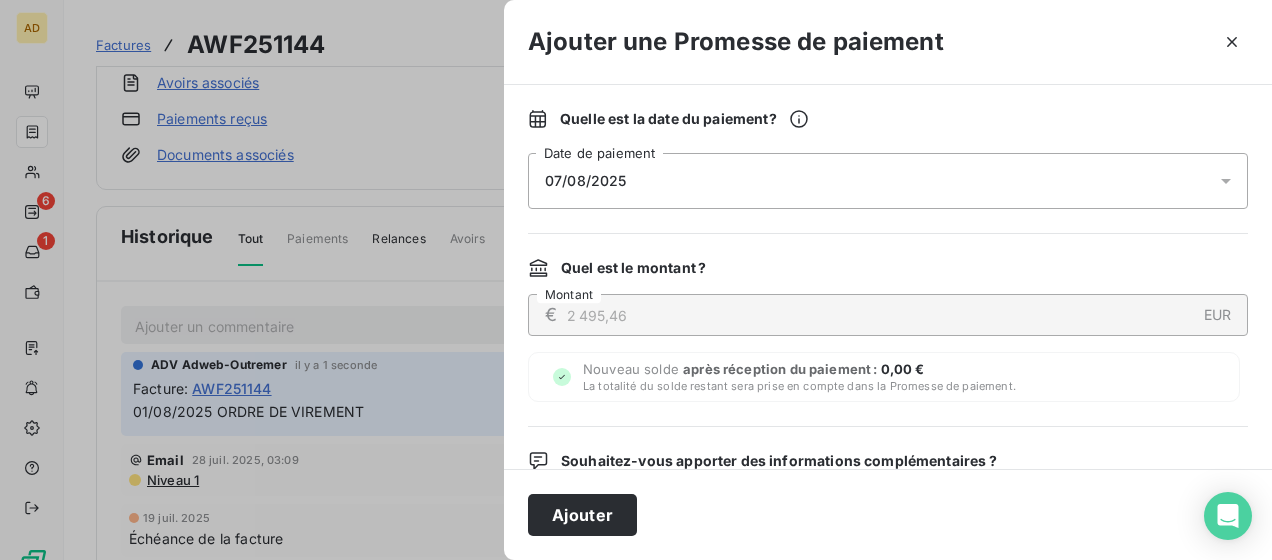 click on "Ajouter" at bounding box center (888, 514) 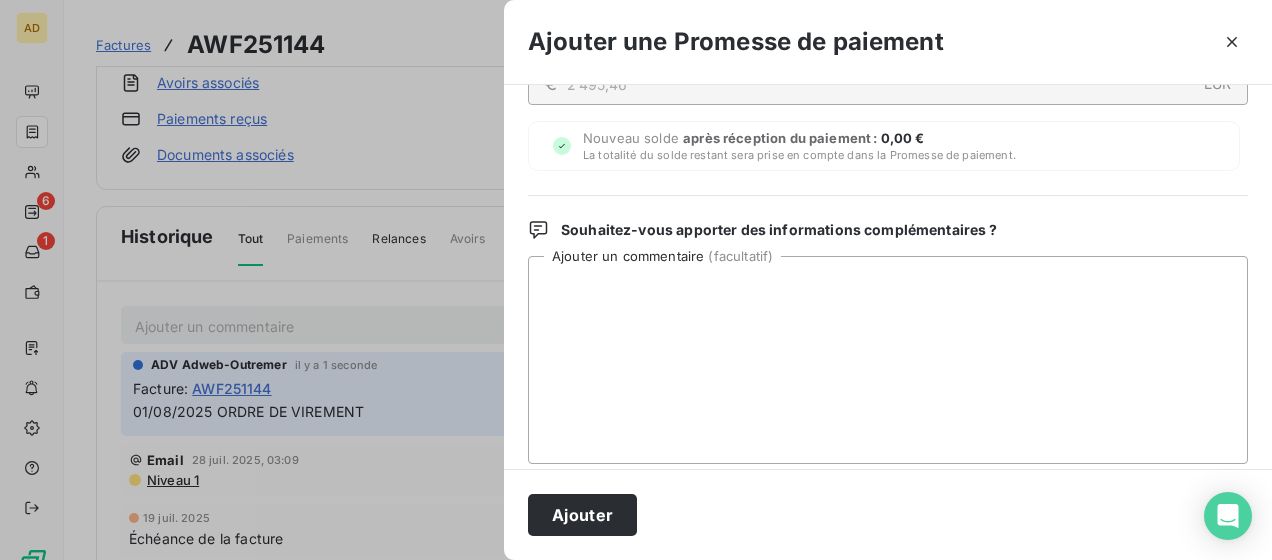 scroll, scrollTop: 272, scrollLeft: 0, axis: vertical 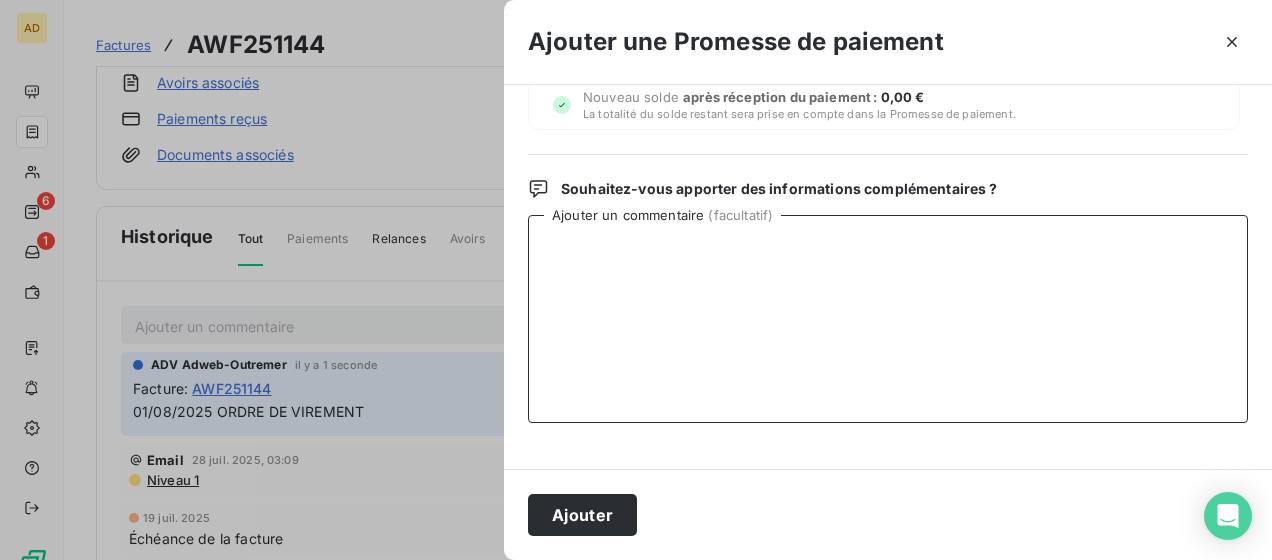 click on "Ajouter un commentaire   ( facultatif )" at bounding box center (888, 319) 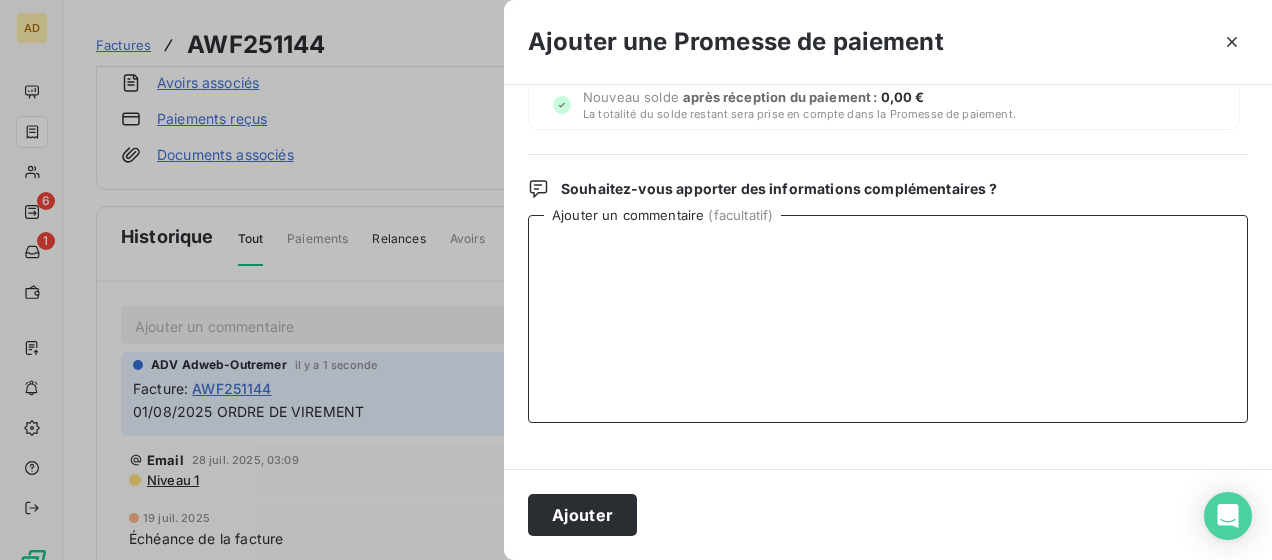 paste on "01/08/2025 ORDRE DE VIREMENT" 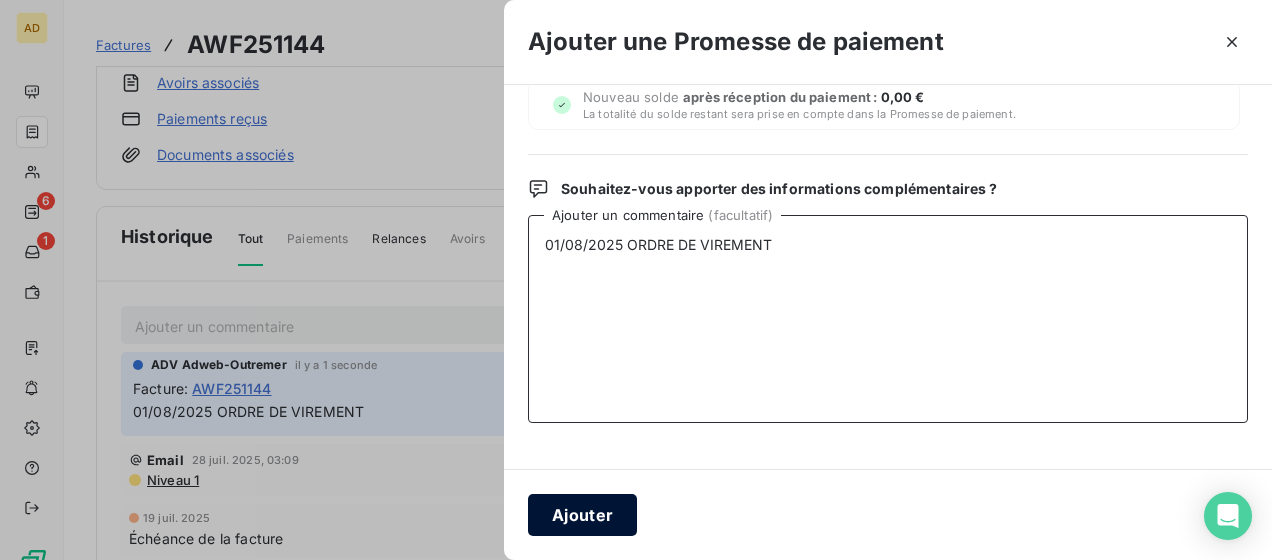 type on "01/08/2025 ORDRE DE VIREMENT" 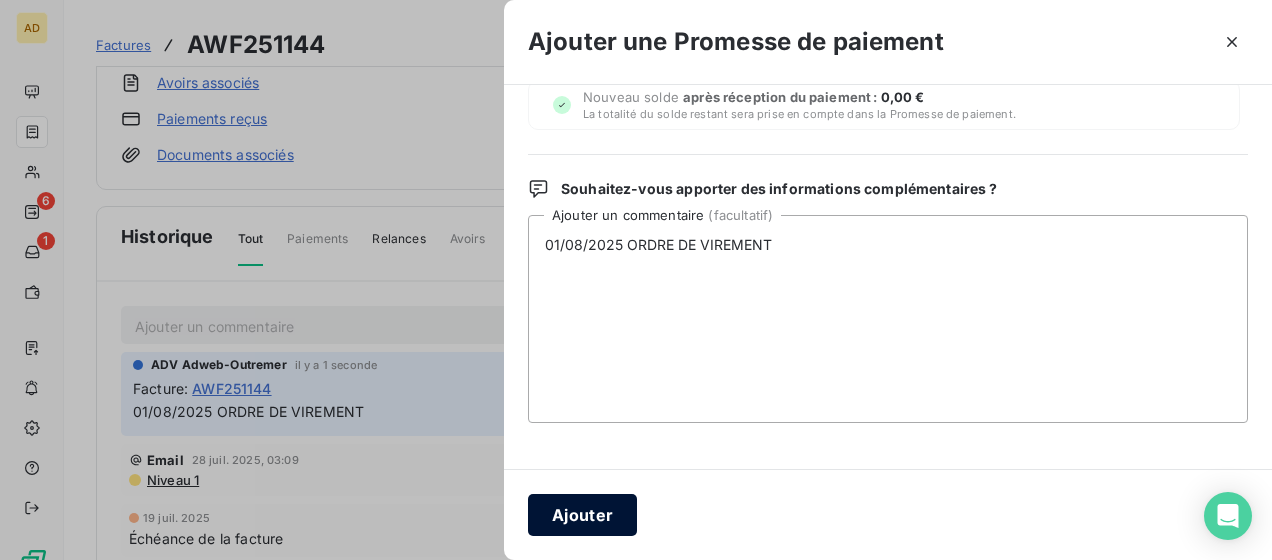 click on "Ajouter" at bounding box center [582, 515] 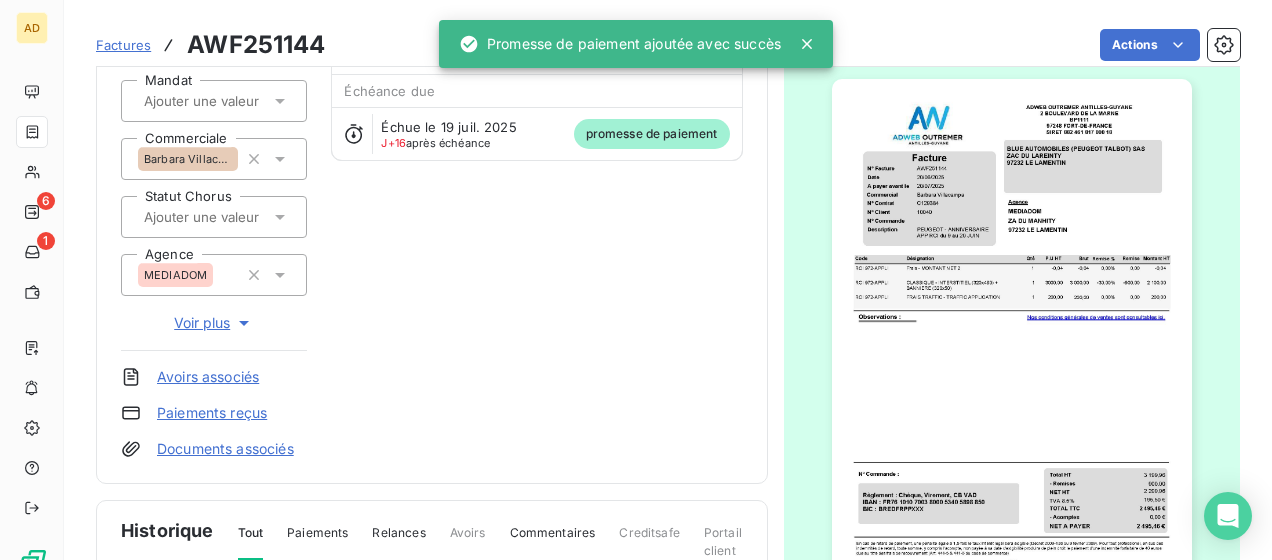 scroll, scrollTop: 0, scrollLeft: 0, axis: both 